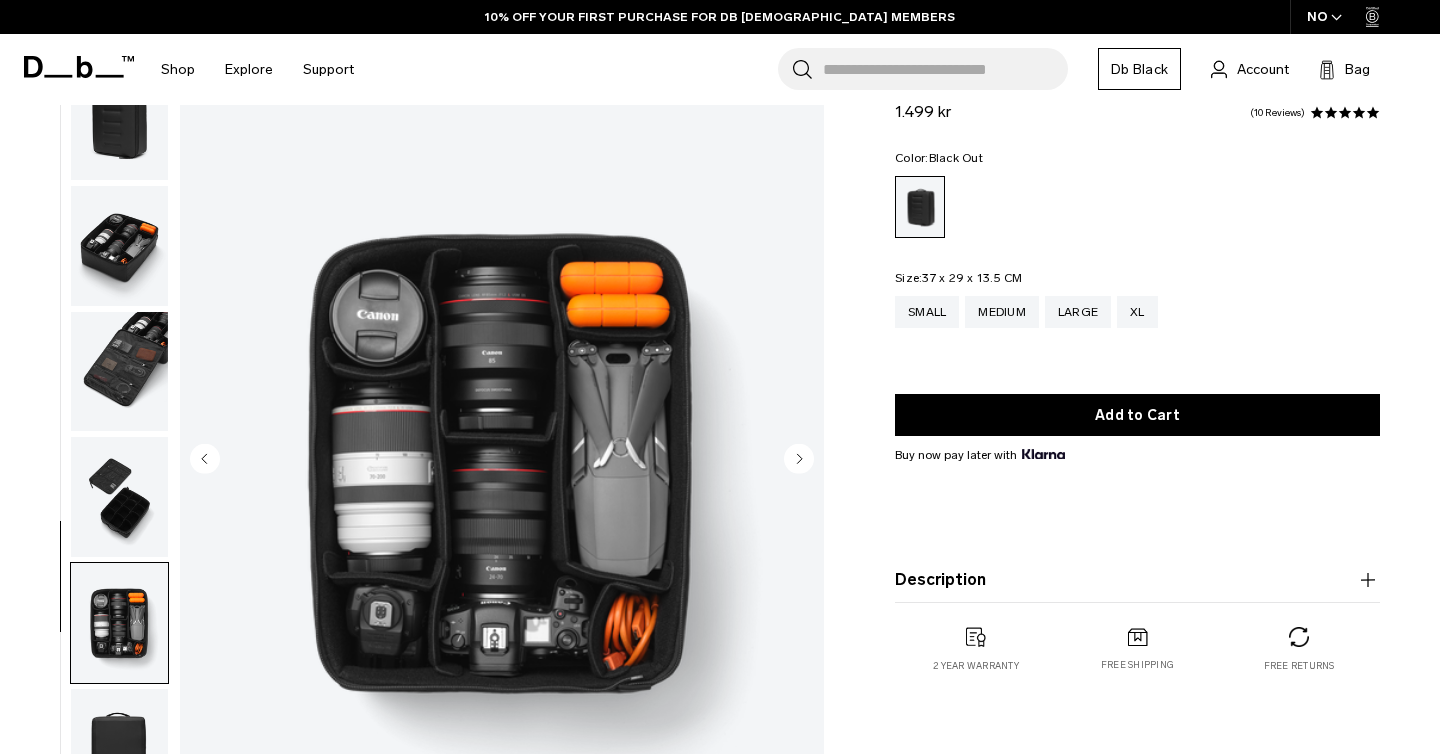 scroll, scrollTop: 76, scrollLeft: 0, axis: vertical 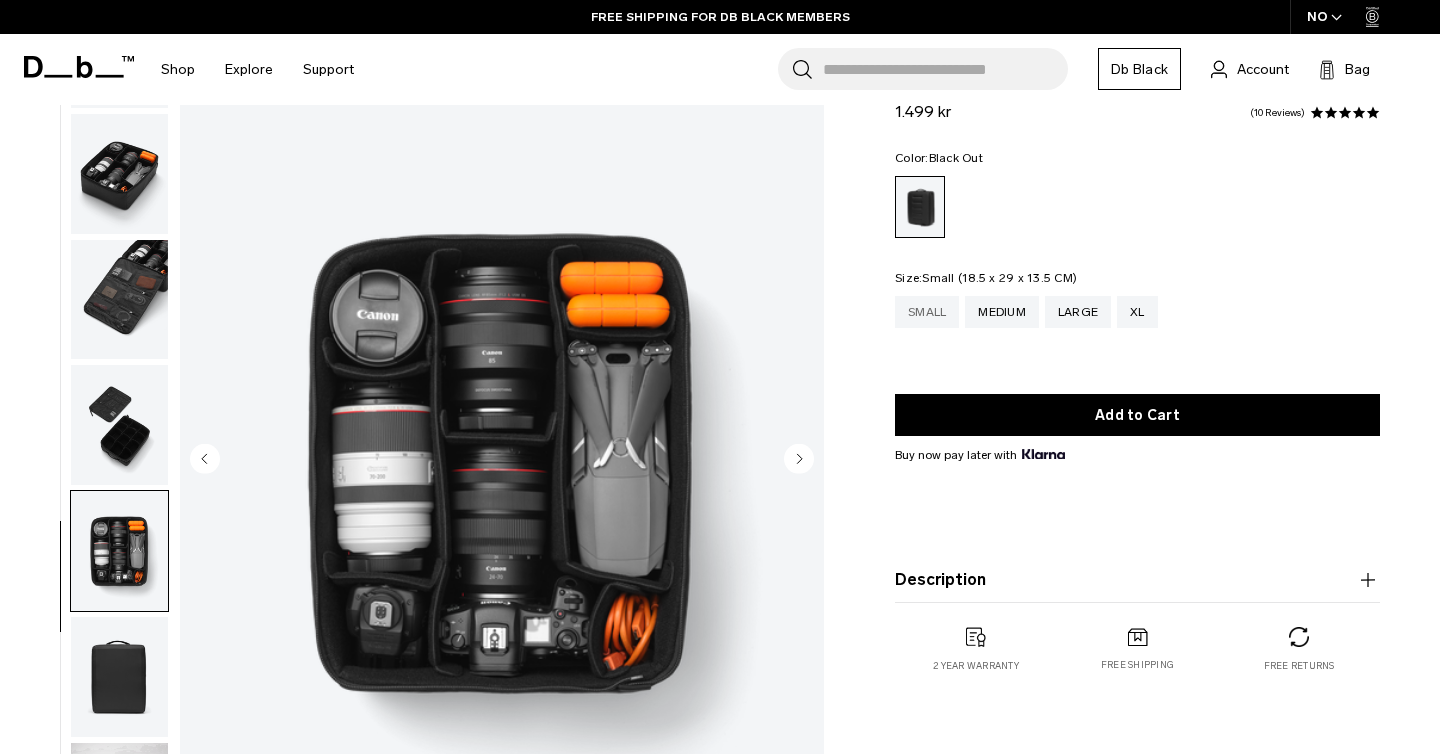 click on "Small" at bounding box center [927, 312] 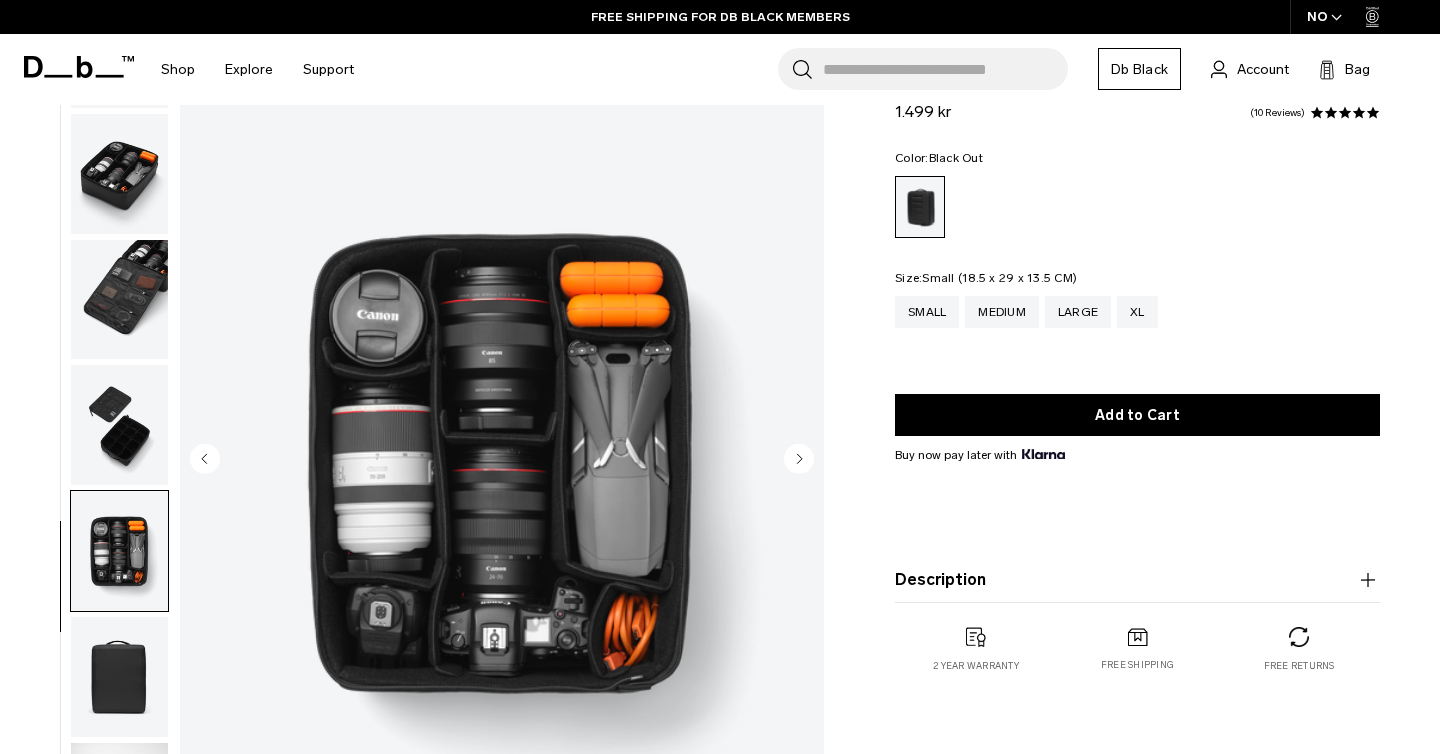 click on "Size:
Small (18.5 x 29 x 13.5 CM)
Out of stock
Small
Medium
Large
XL" at bounding box center (1137, 314) 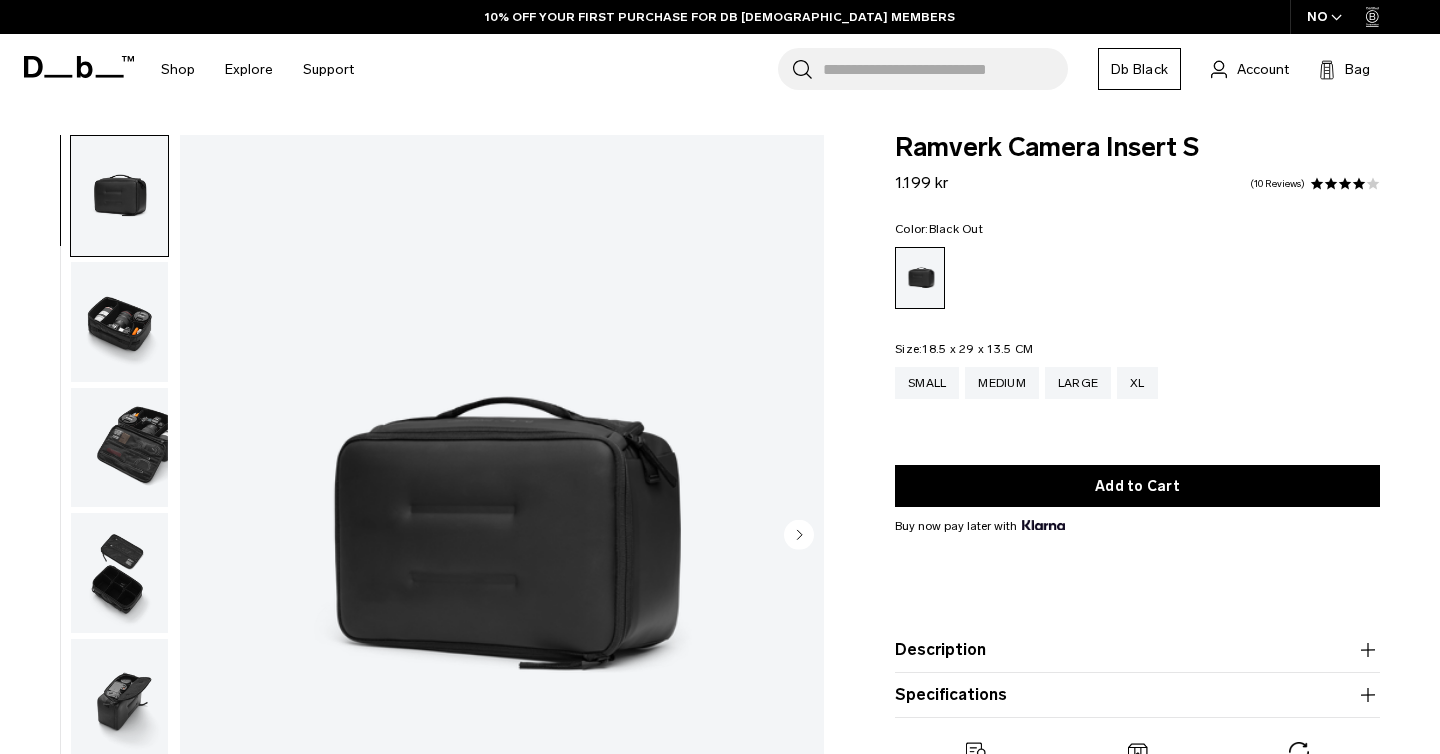 scroll, scrollTop: 0, scrollLeft: 0, axis: both 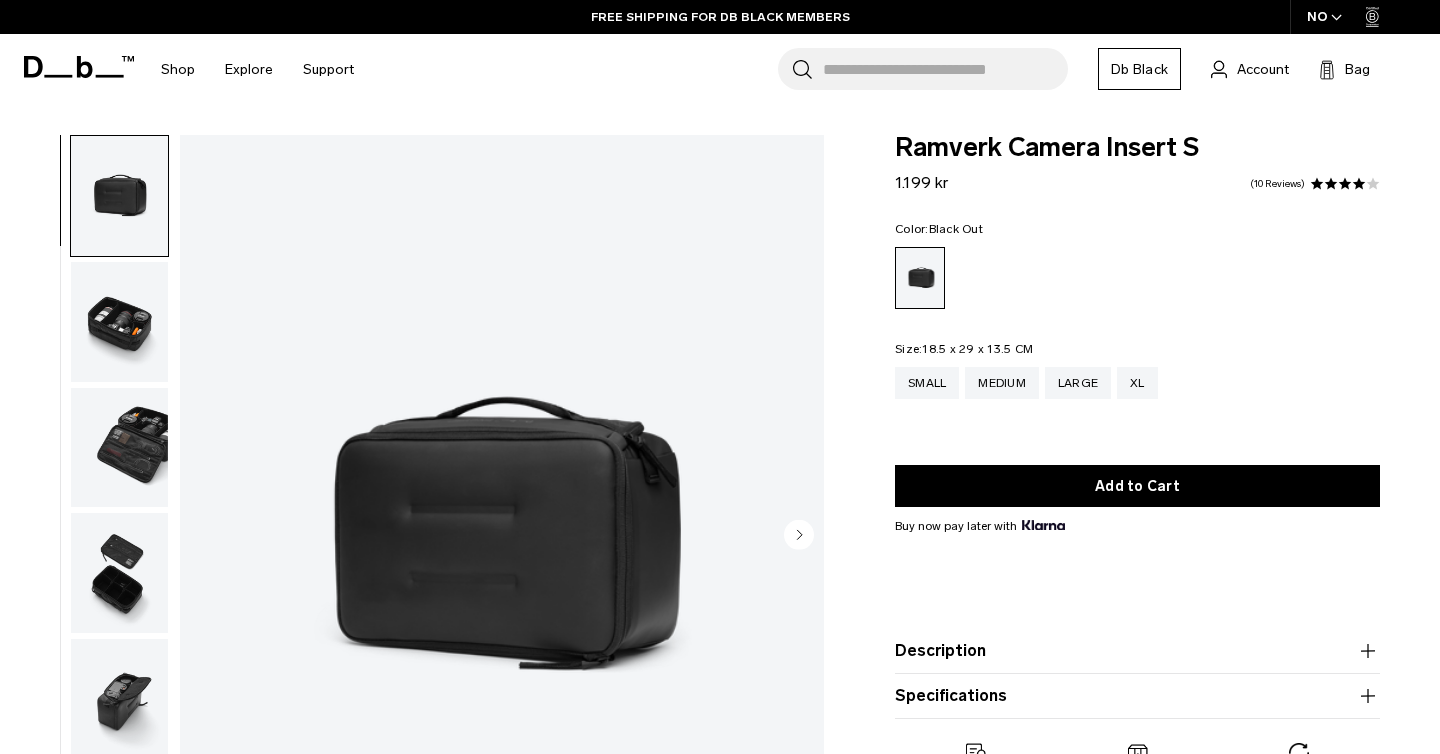 drag, startPoint x: 1060, startPoint y: 344, endPoint x: 922, endPoint y: 352, distance: 138.23169 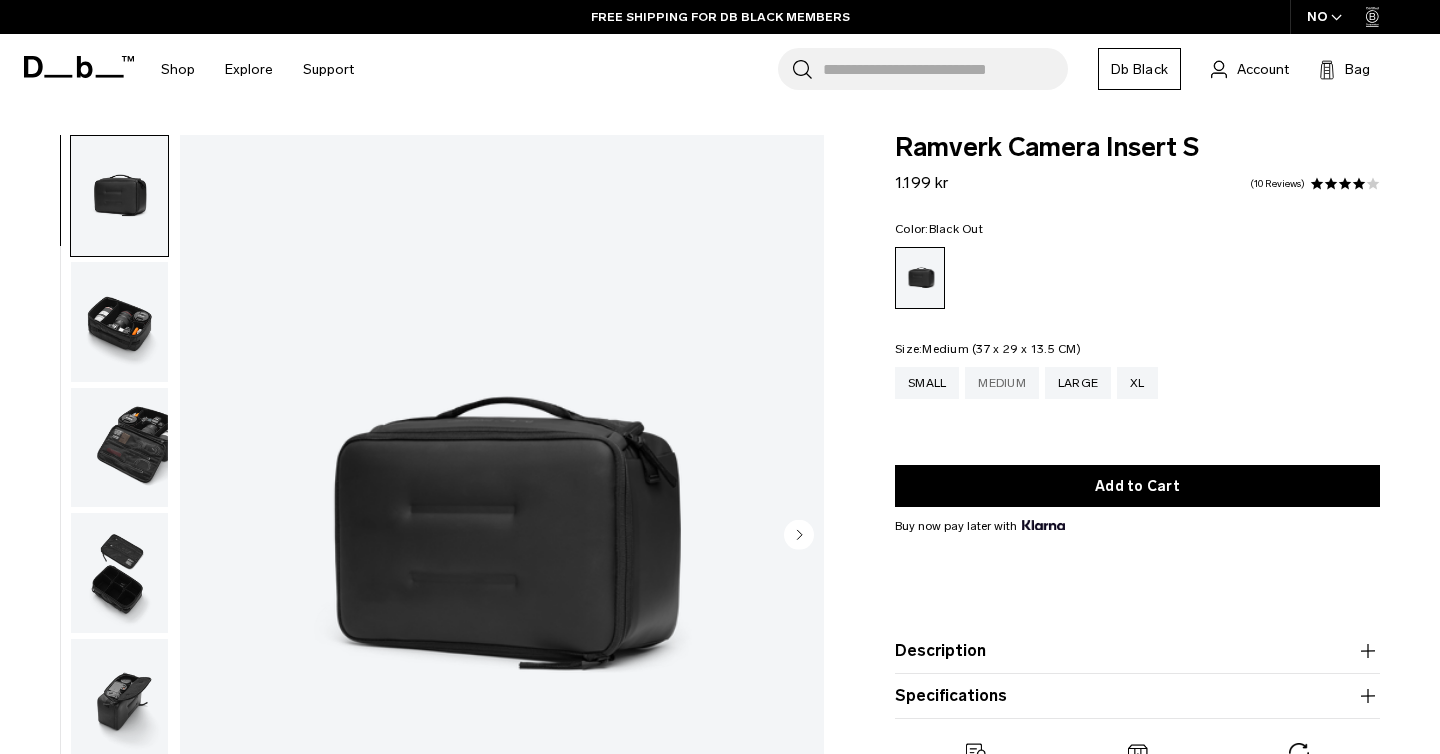 click on "Medium" at bounding box center [1002, 383] 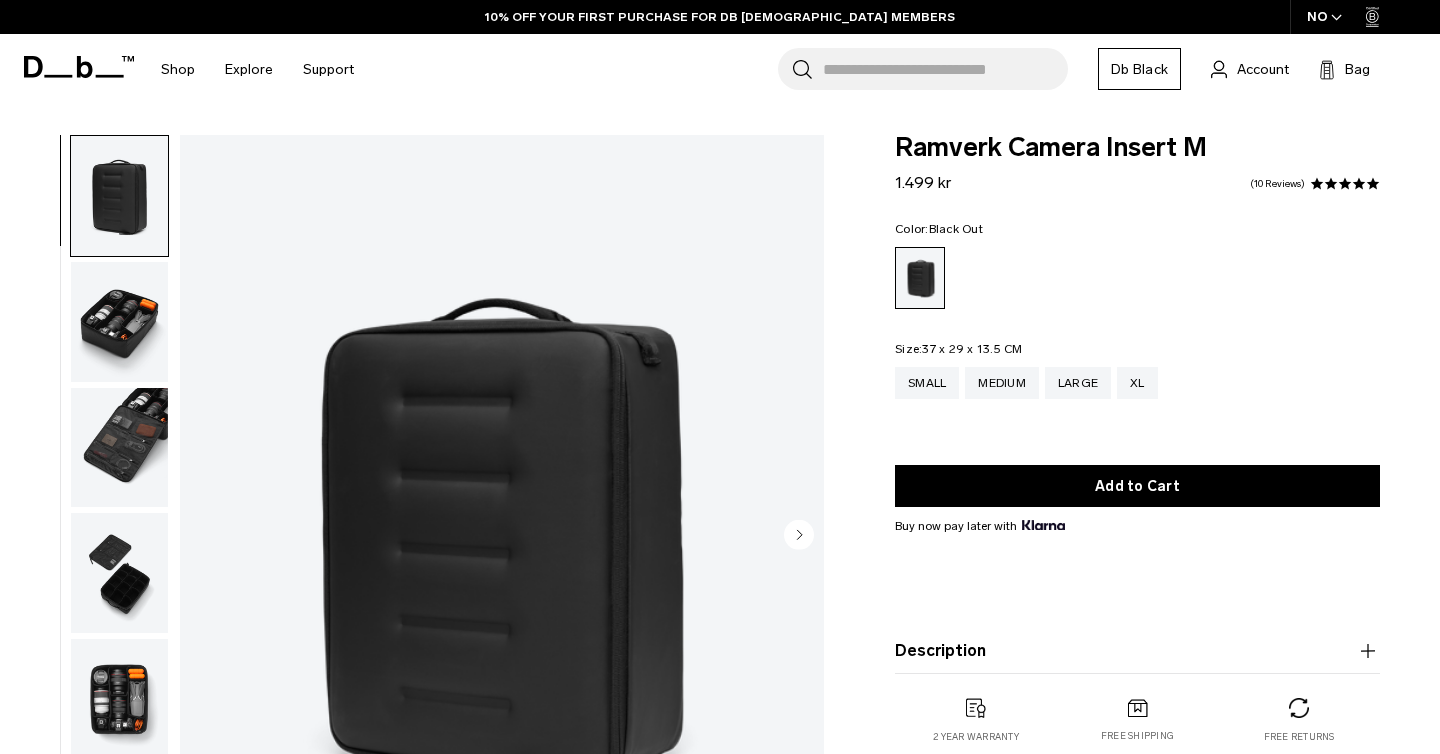 scroll, scrollTop: 0, scrollLeft: 0, axis: both 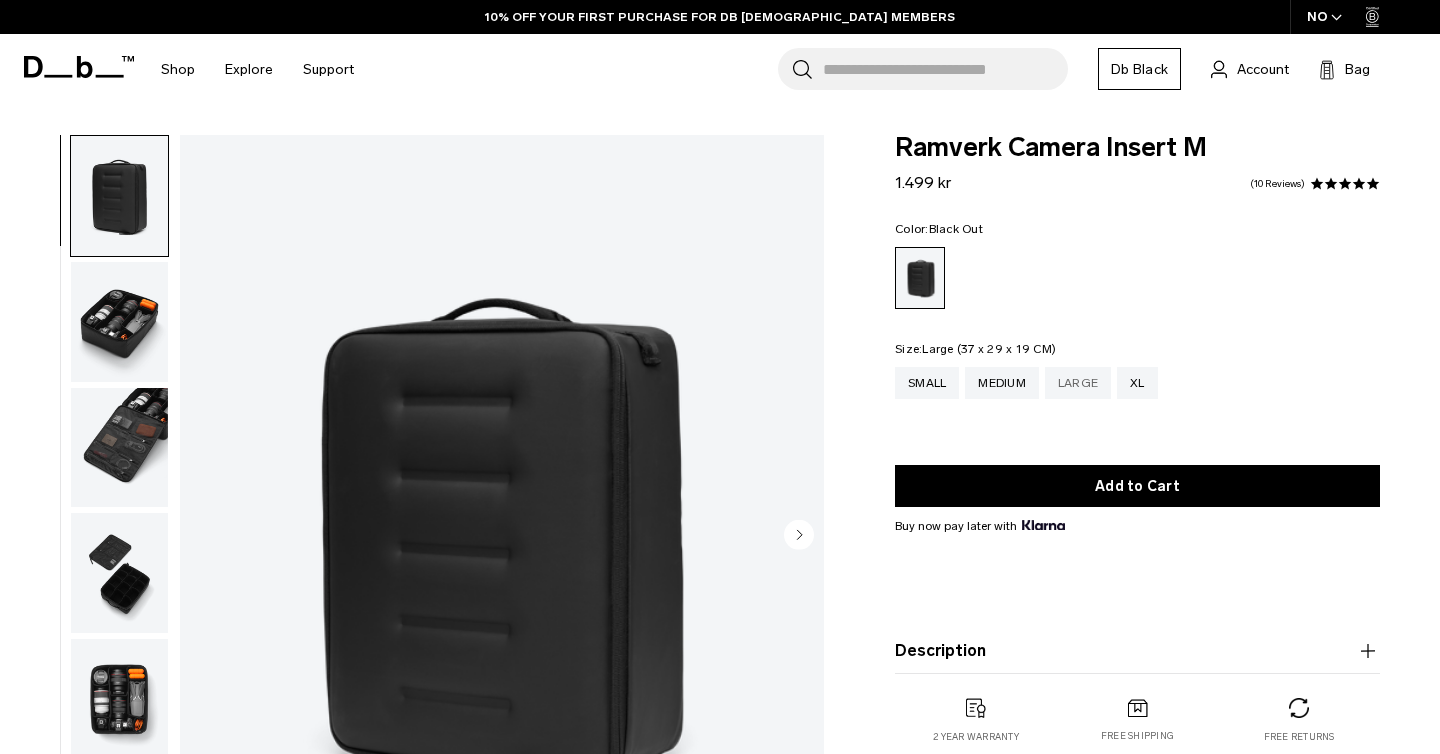 click on "Large" at bounding box center (1078, 383) 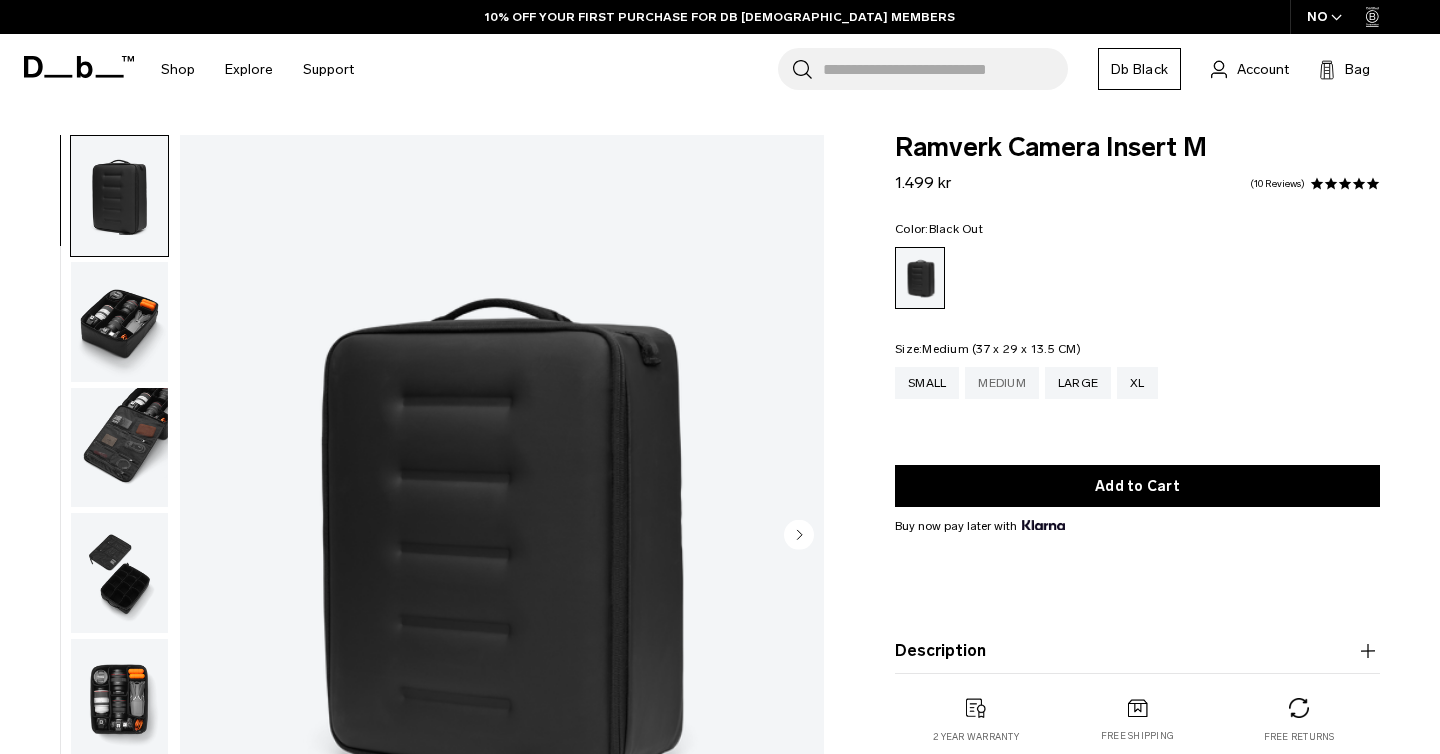 click on "Medium" at bounding box center [1002, 383] 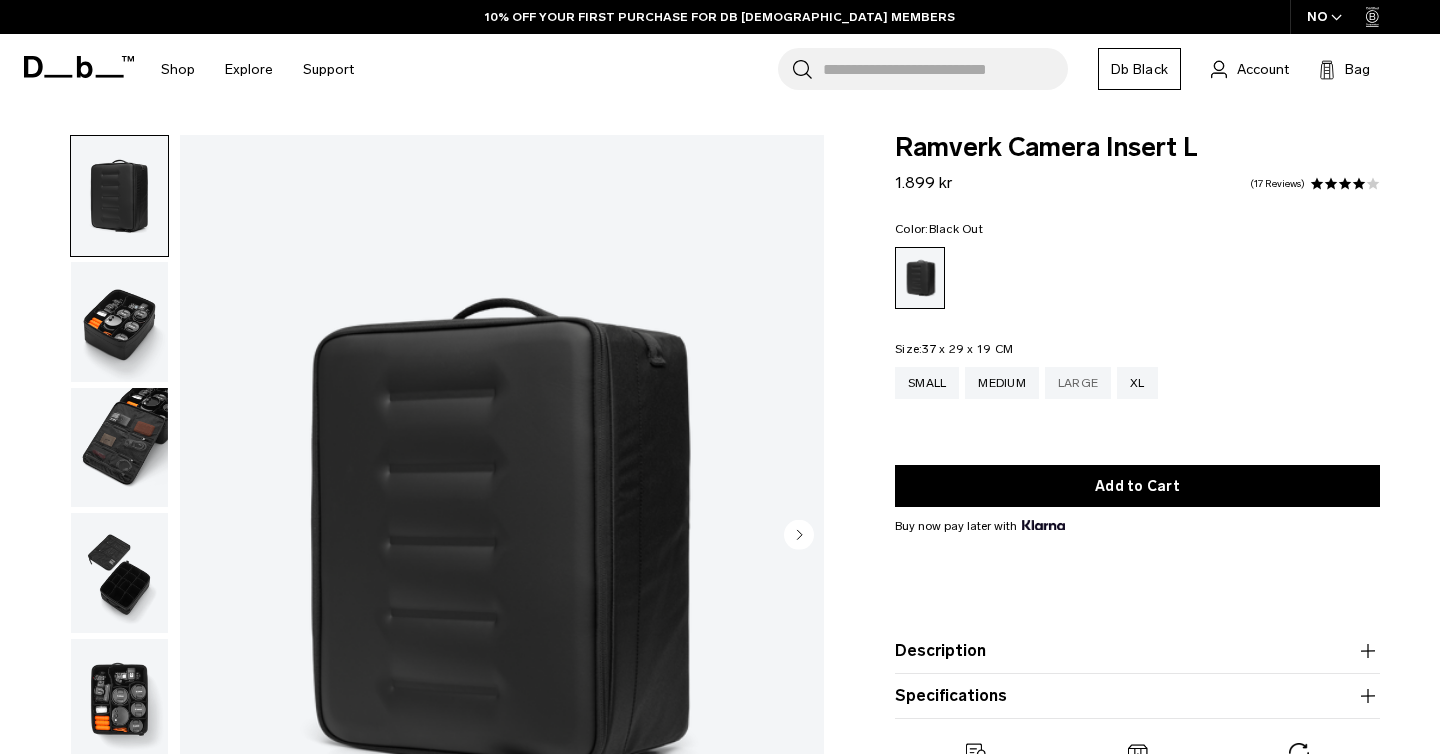 scroll, scrollTop: 0, scrollLeft: 0, axis: both 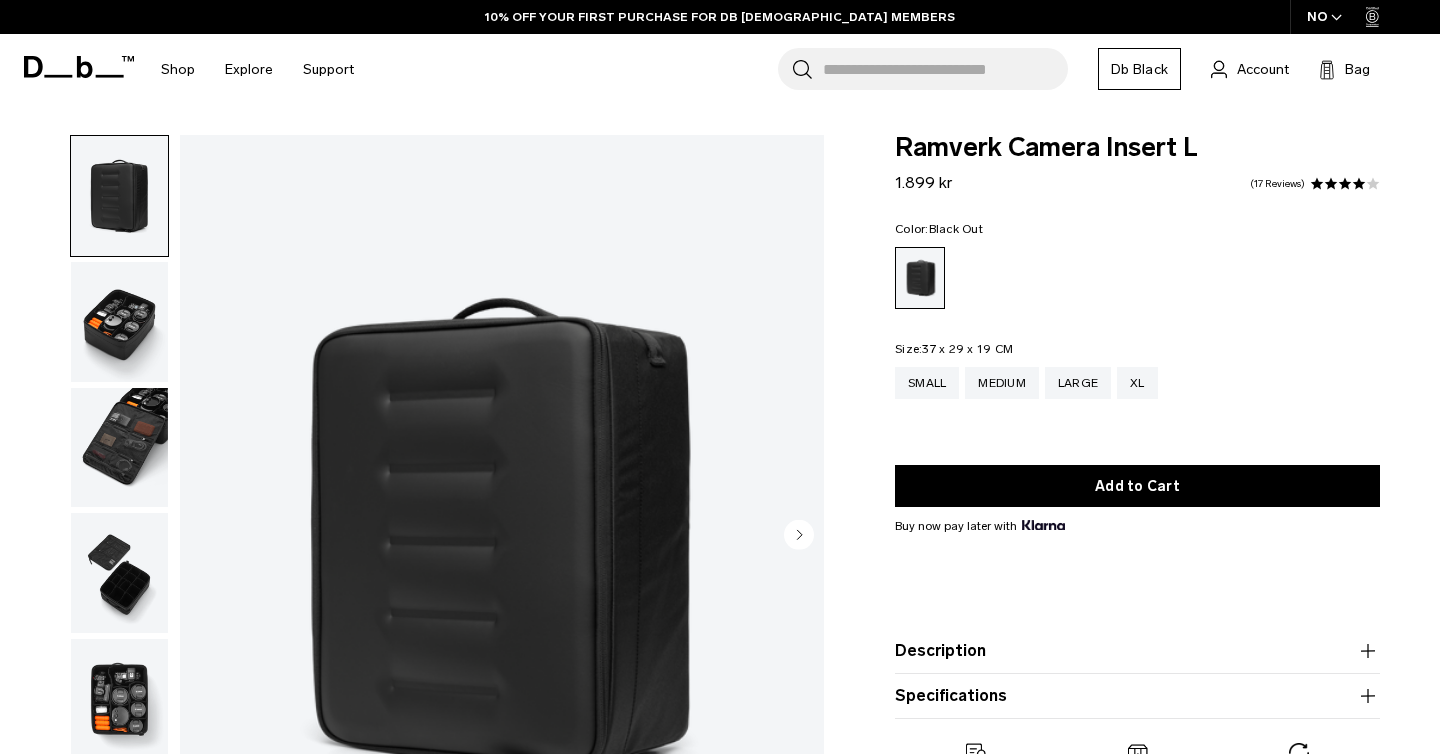 click on "NO" at bounding box center (1325, 17) 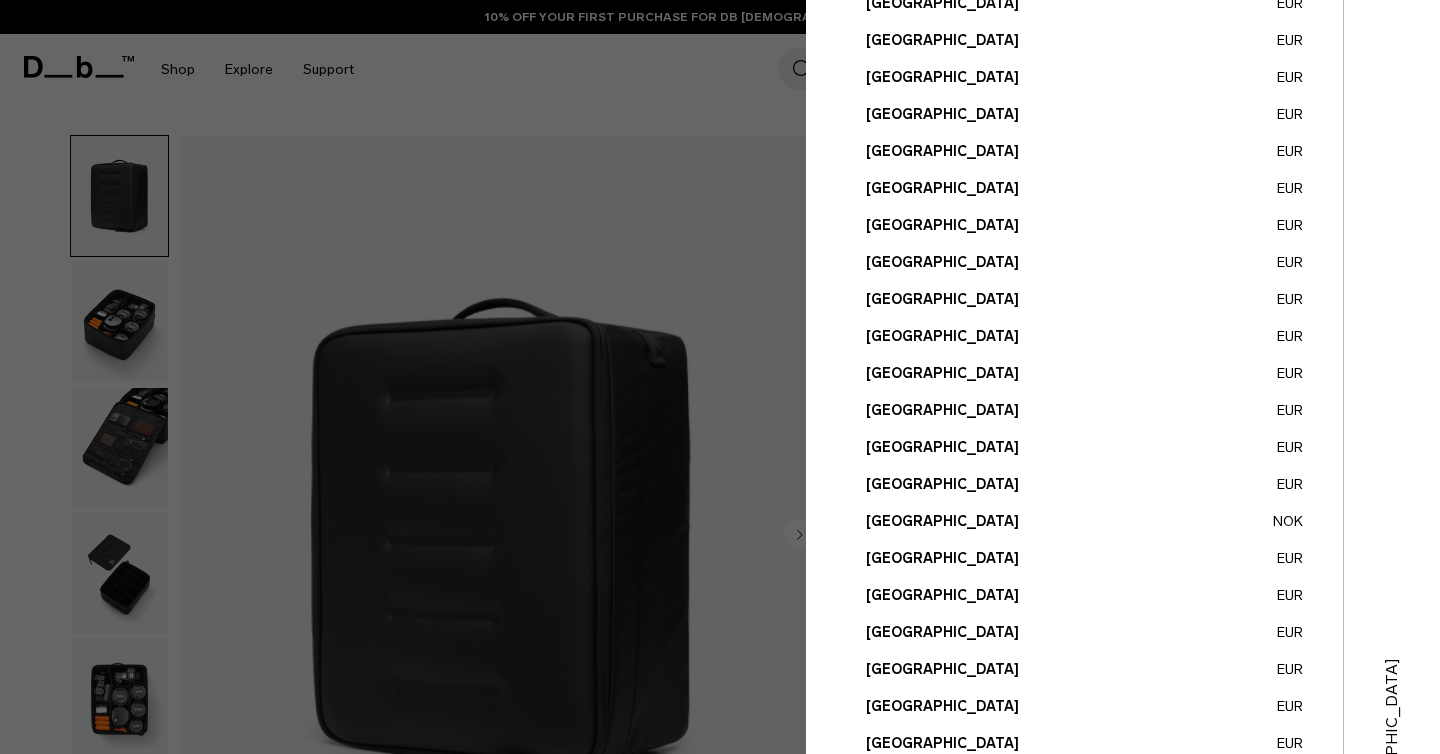 scroll, scrollTop: 721, scrollLeft: 0, axis: vertical 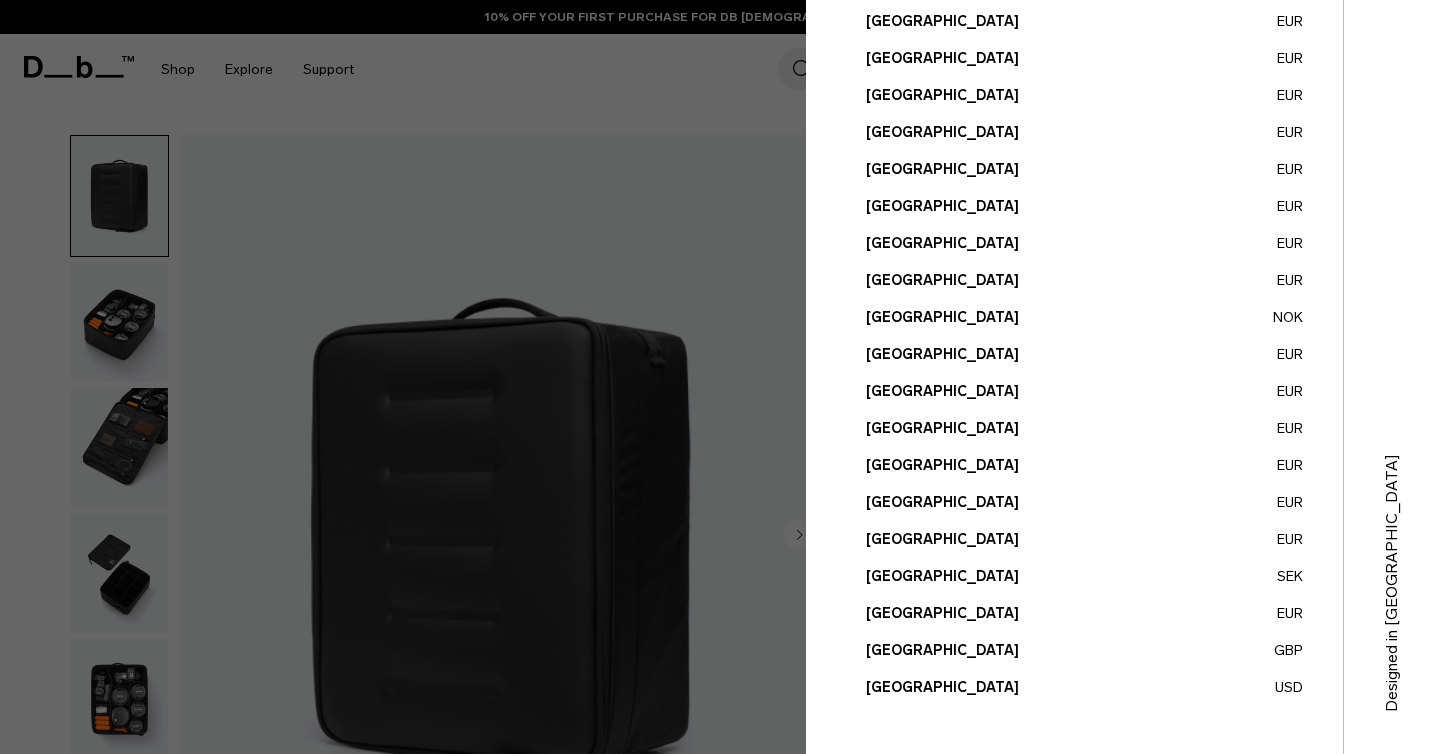 click on "United States
USD" at bounding box center (1084, 687) 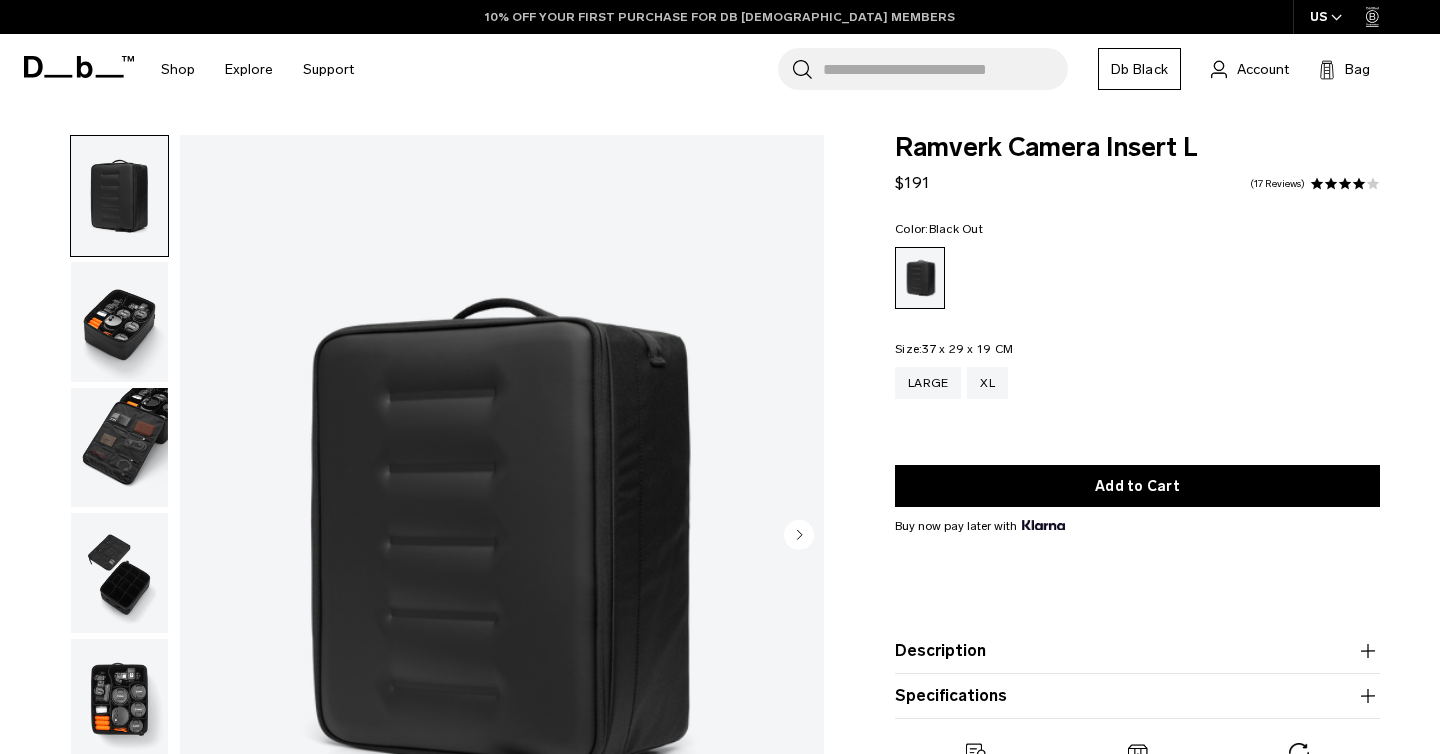 scroll, scrollTop: 0, scrollLeft: 0, axis: both 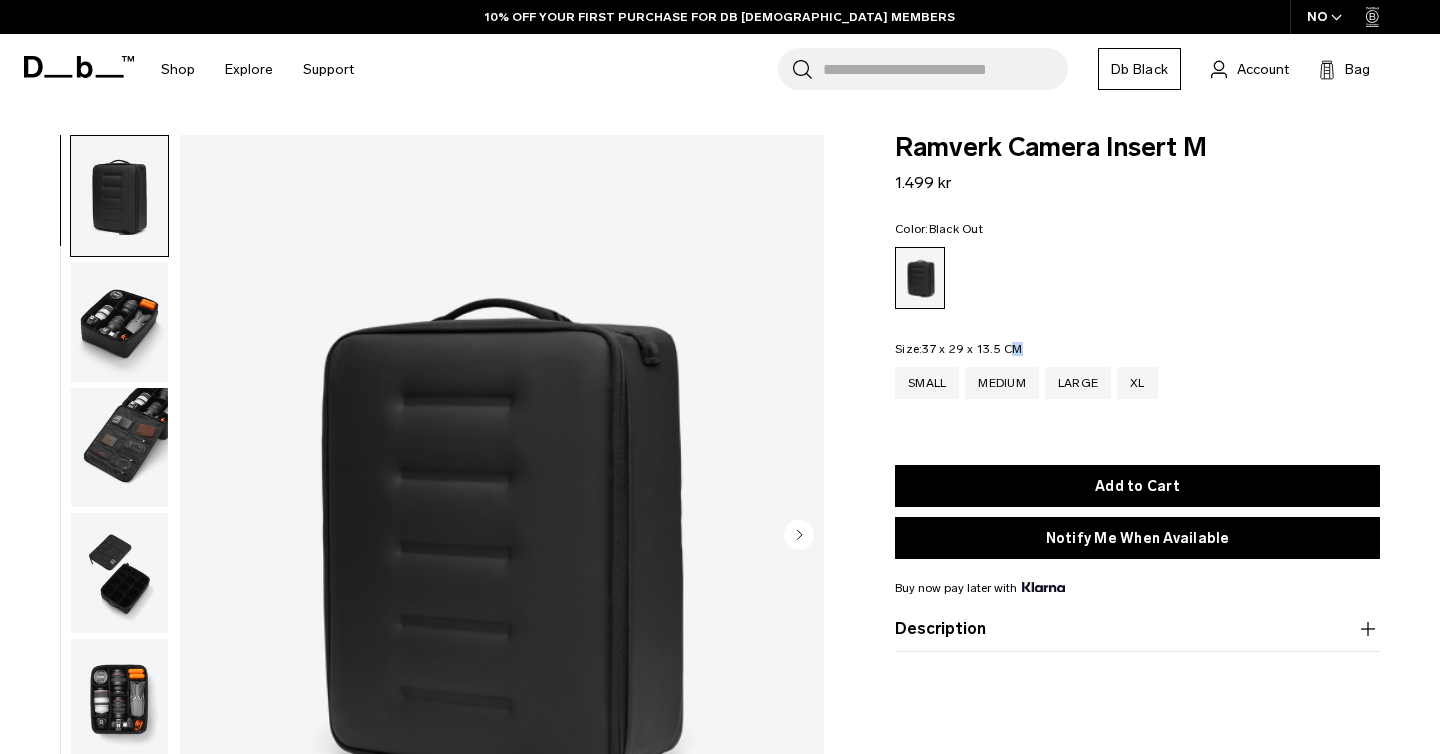 click on "37 x 29 x 13.5 CM" at bounding box center (972, 349) 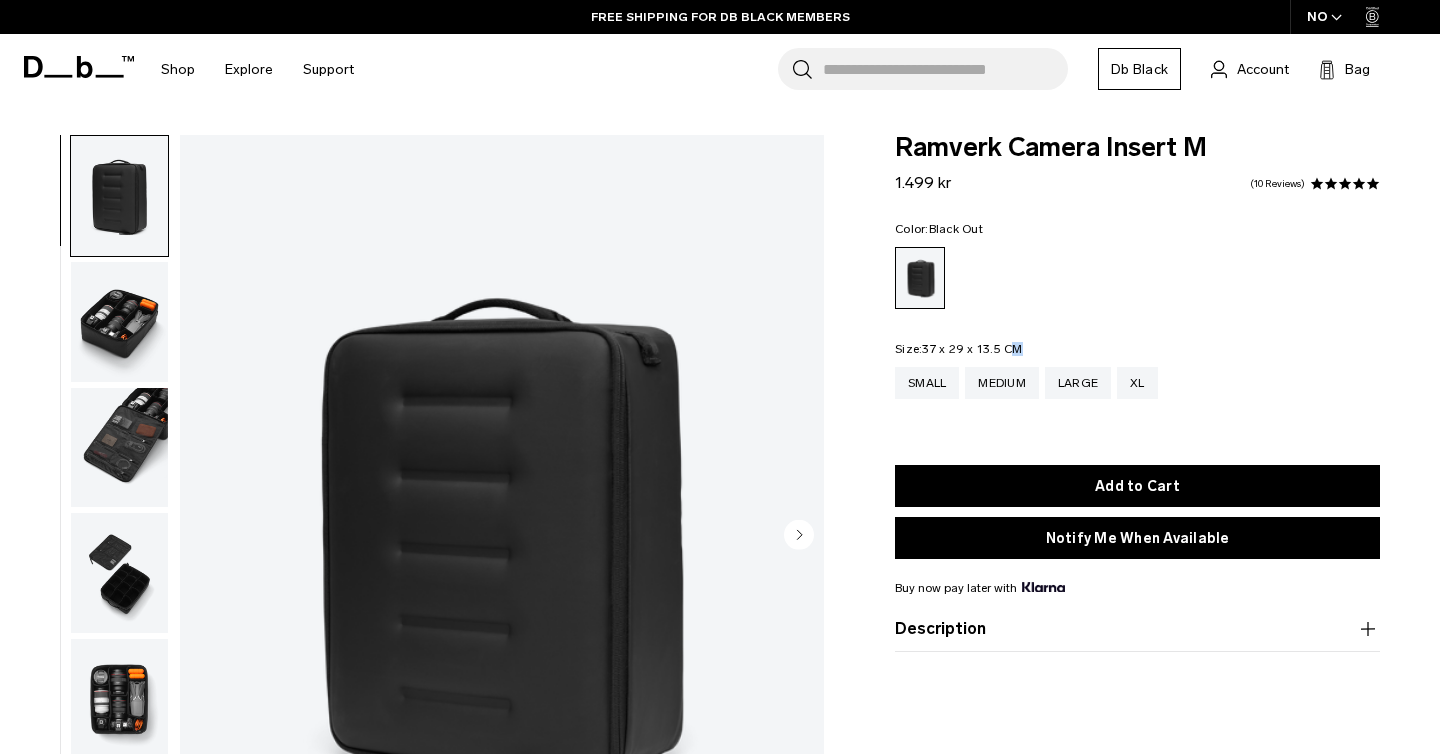 click on "Size:
37 x 29 x 13.5 CM
Out of stock" at bounding box center (959, 349) 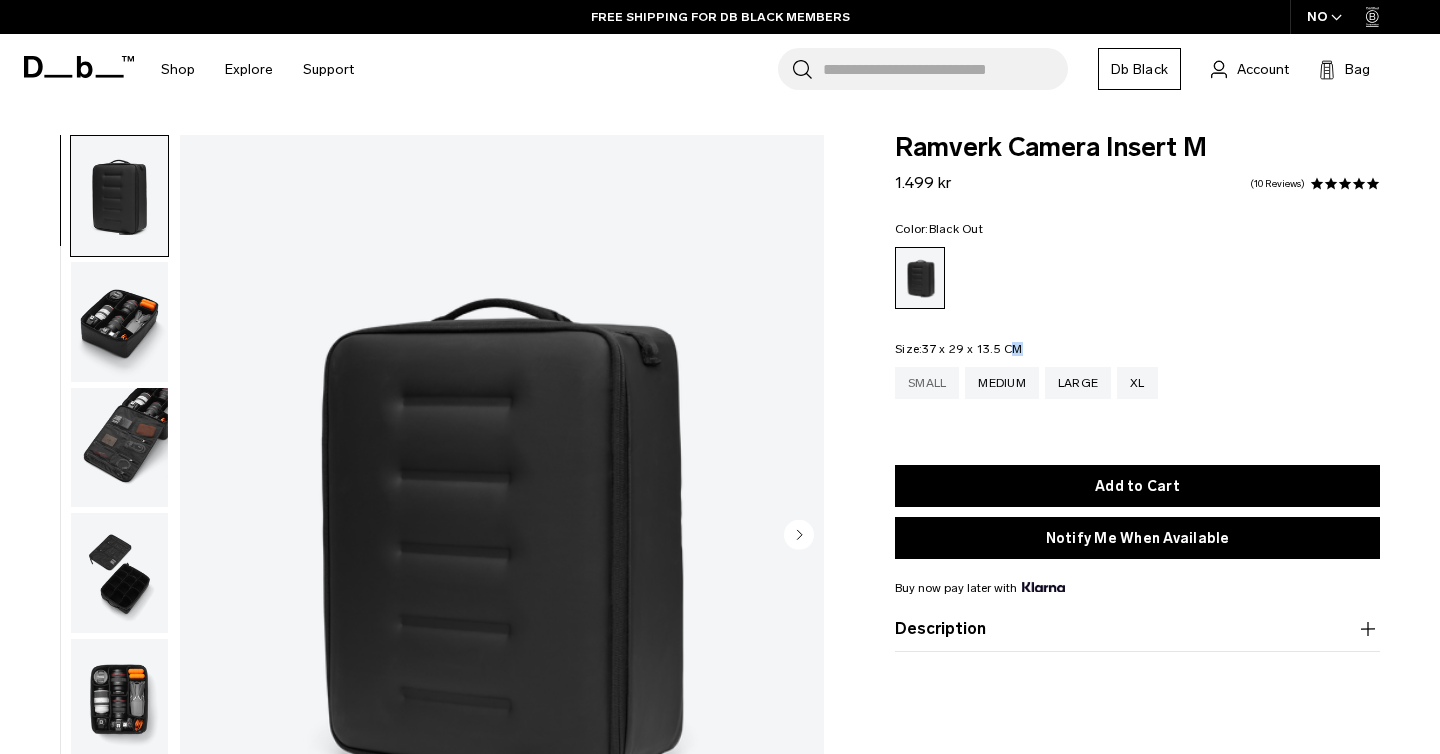 click on "Small" at bounding box center [927, 383] 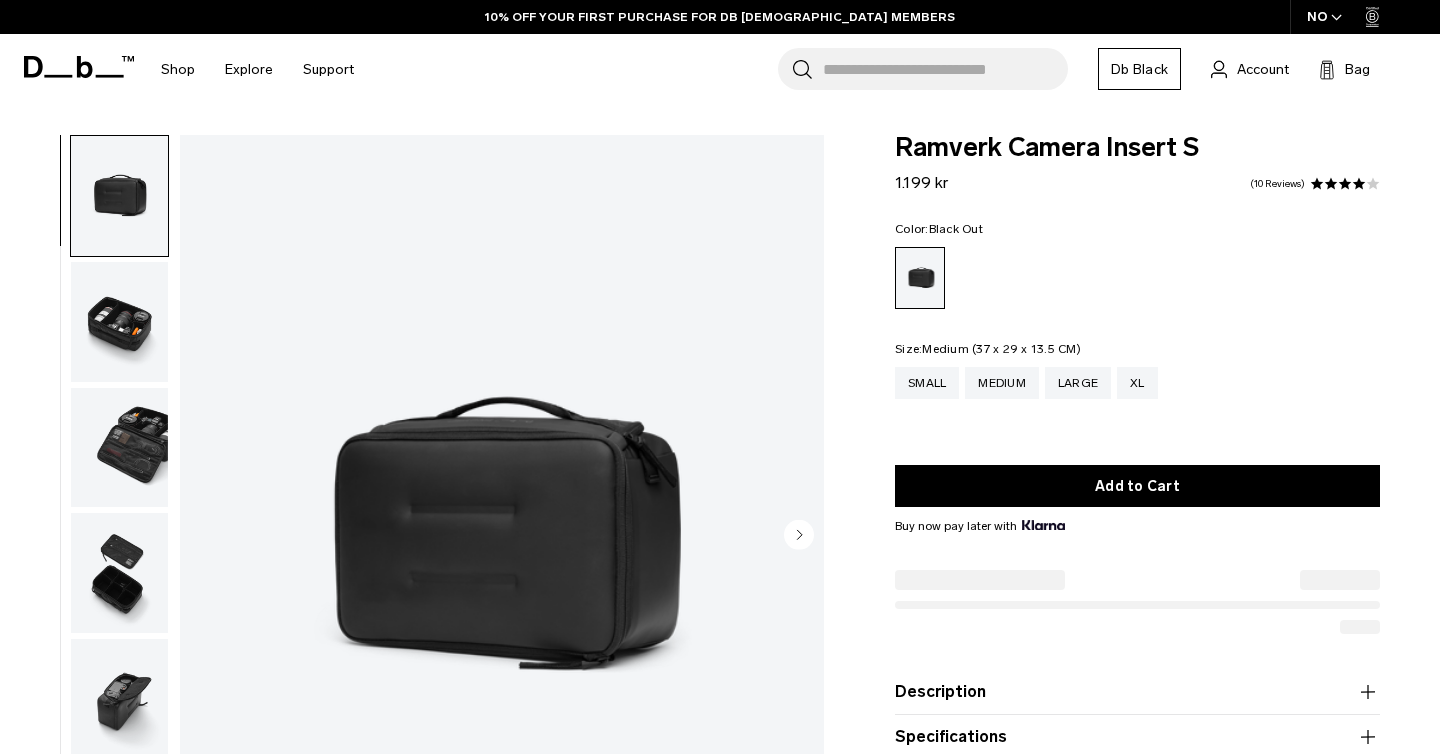 scroll, scrollTop: 0, scrollLeft: 0, axis: both 